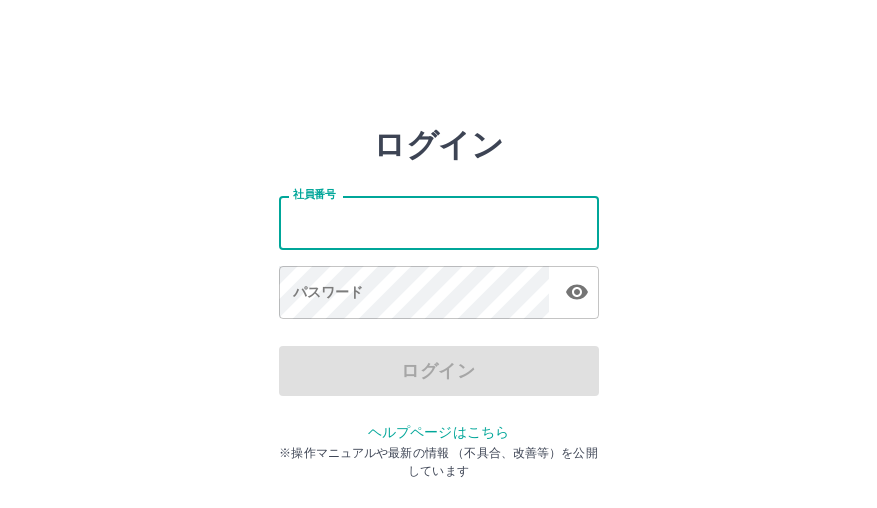 scroll, scrollTop: 0, scrollLeft: 0, axis: both 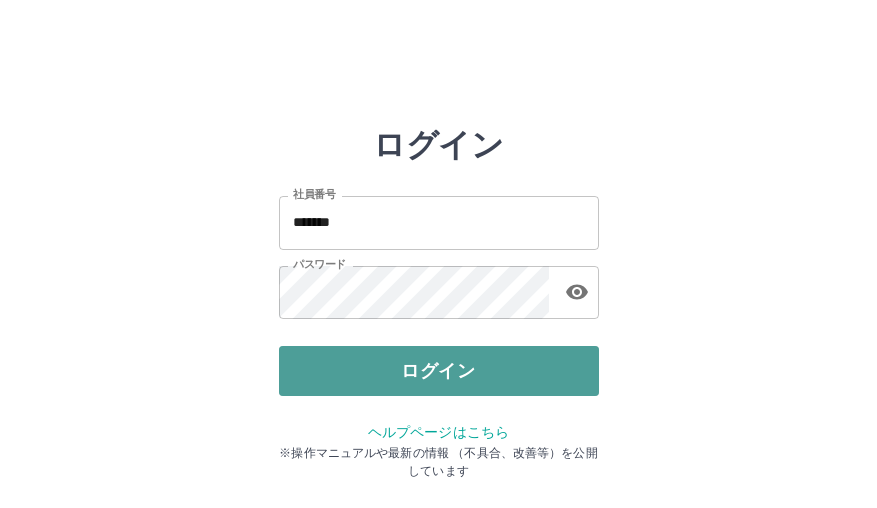 click on "ログイン" at bounding box center [439, 371] 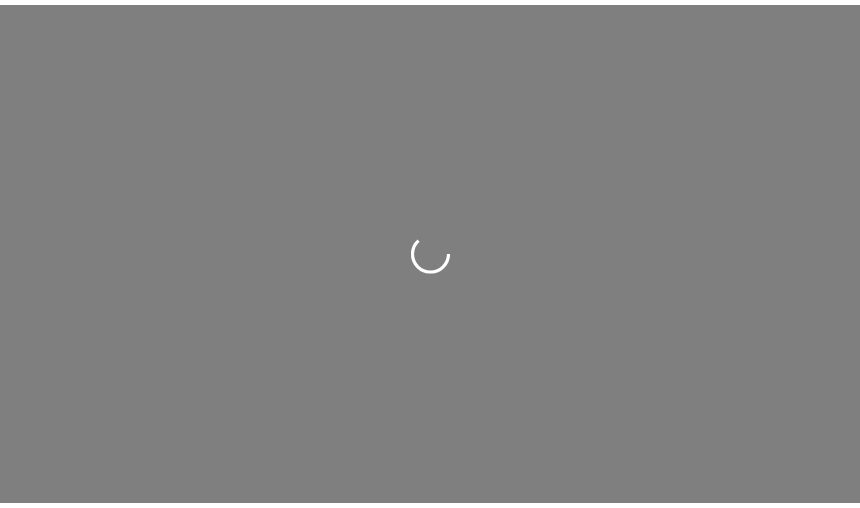 scroll, scrollTop: 0, scrollLeft: 0, axis: both 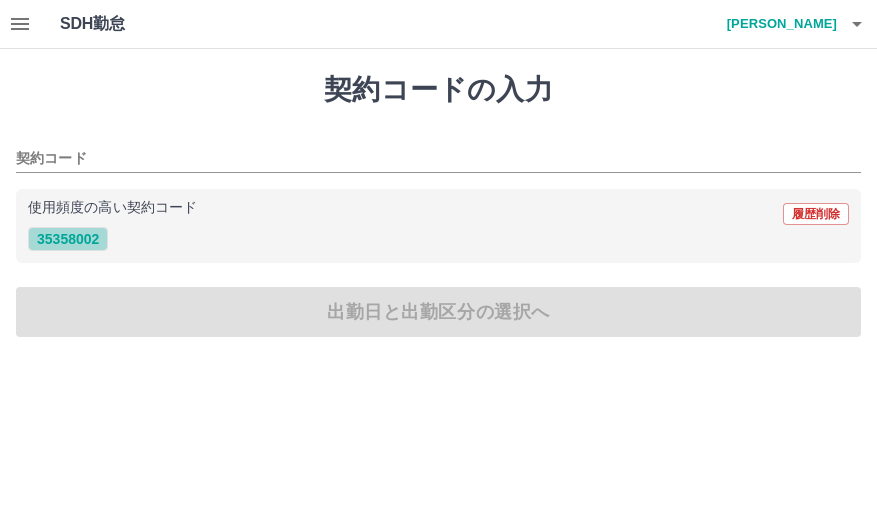 click on "35358002" at bounding box center (68, 239) 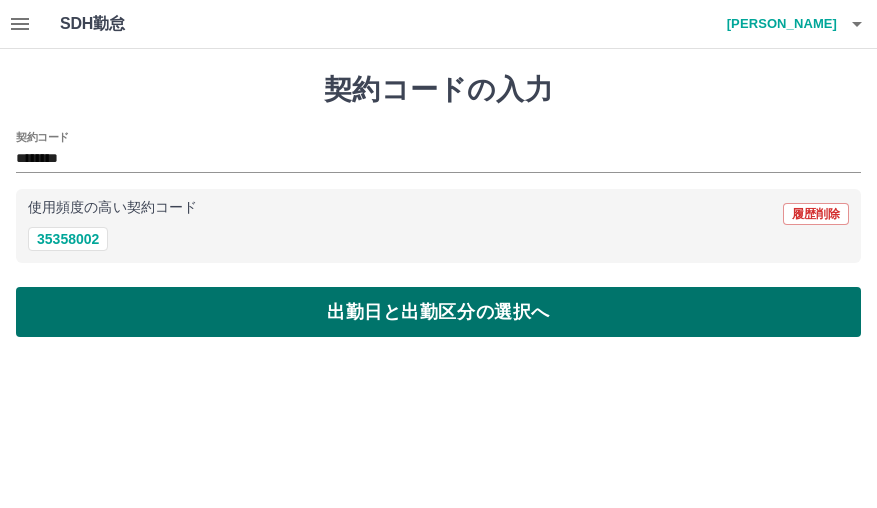 click on "出勤日と出勤区分の選択へ" at bounding box center [438, 312] 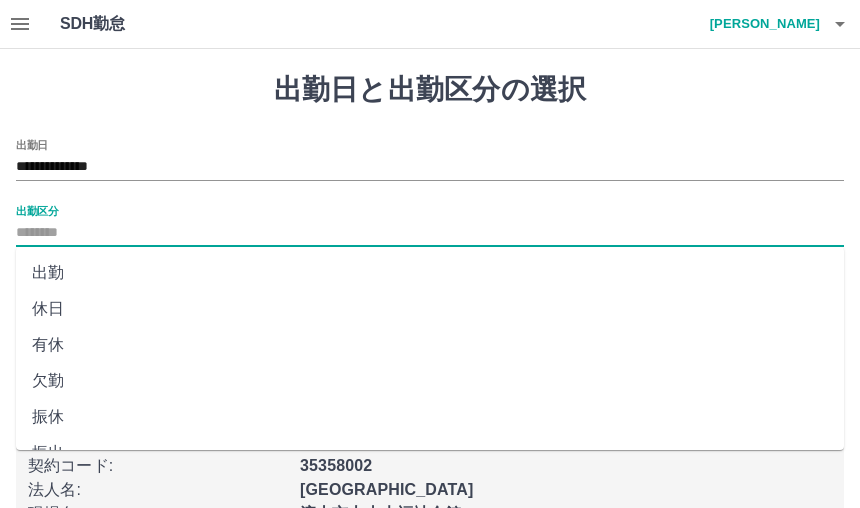 click on "出勤区分" at bounding box center [430, 233] 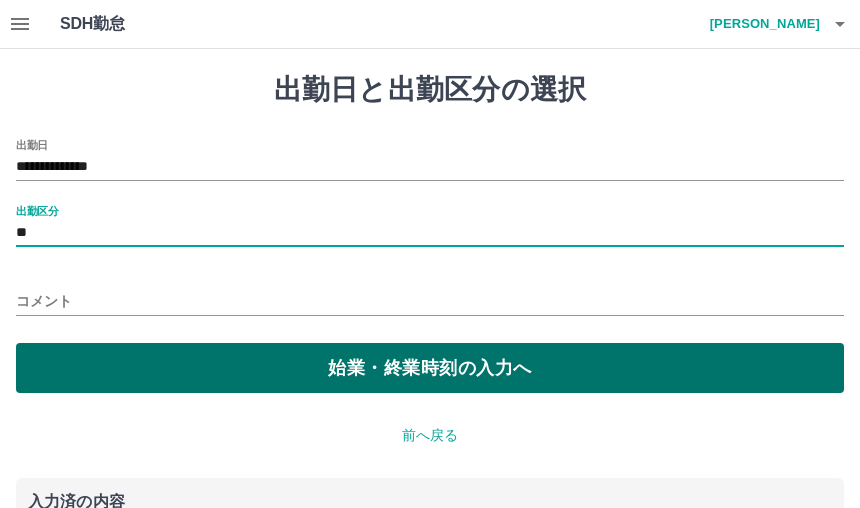 click on "始業・終業時刻の入力へ" at bounding box center (430, 368) 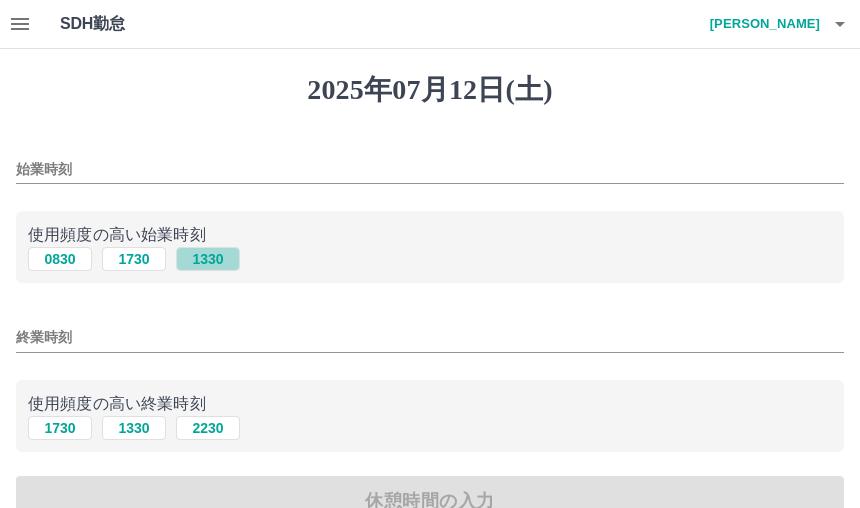 click on "1330" at bounding box center (208, 259) 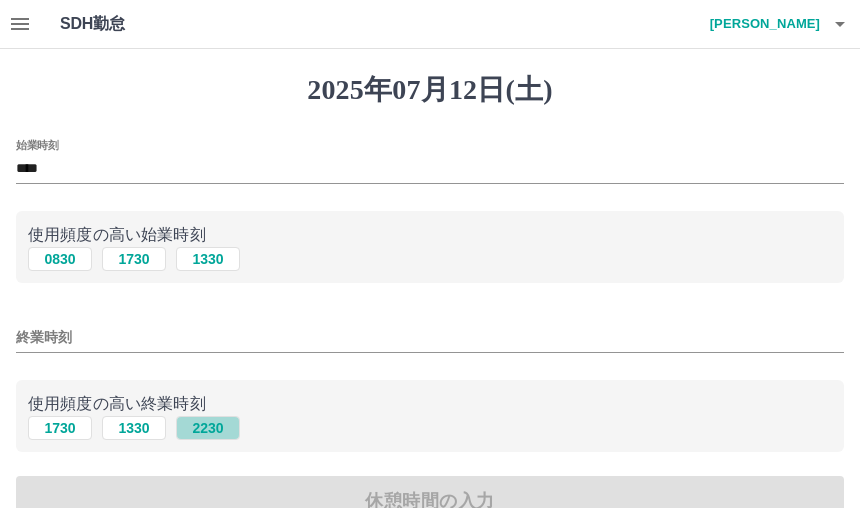 click on "2230" at bounding box center [208, 428] 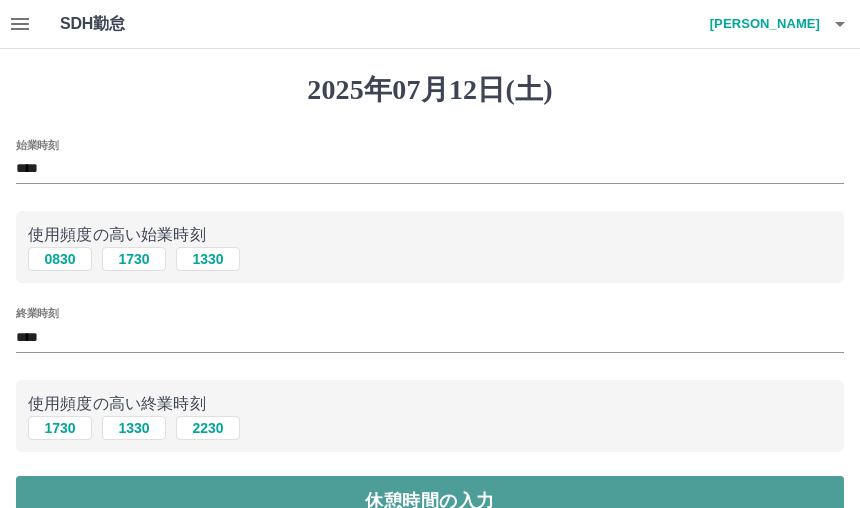 click on "休憩時間の入力" at bounding box center [430, 501] 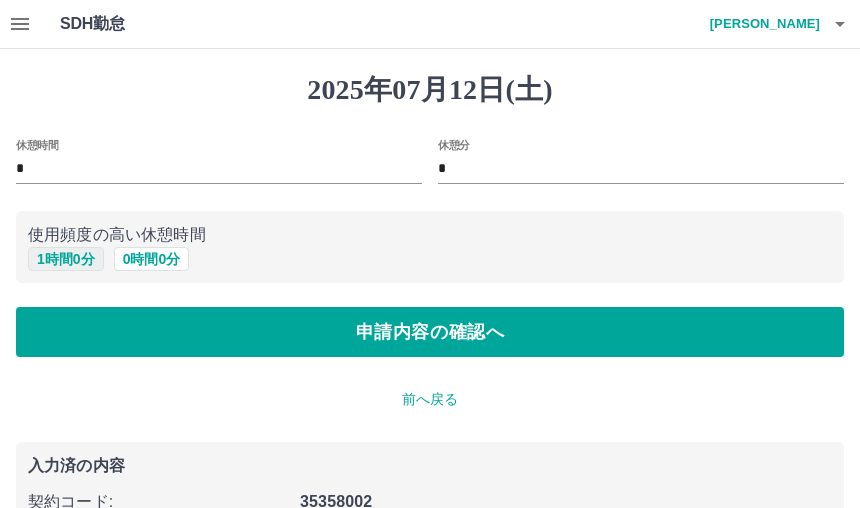 click on "1 時間 0 分" at bounding box center (66, 259) 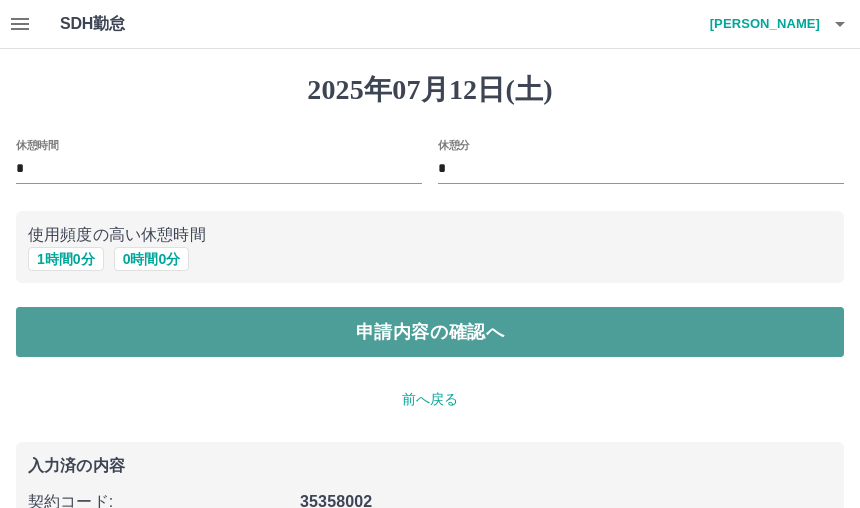 click on "申請内容の確認へ" at bounding box center [430, 332] 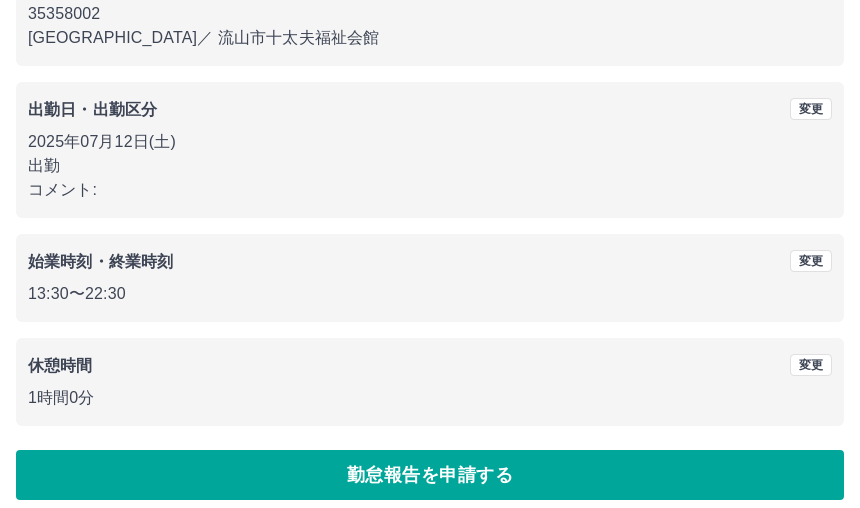 scroll, scrollTop: 241, scrollLeft: 0, axis: vertical 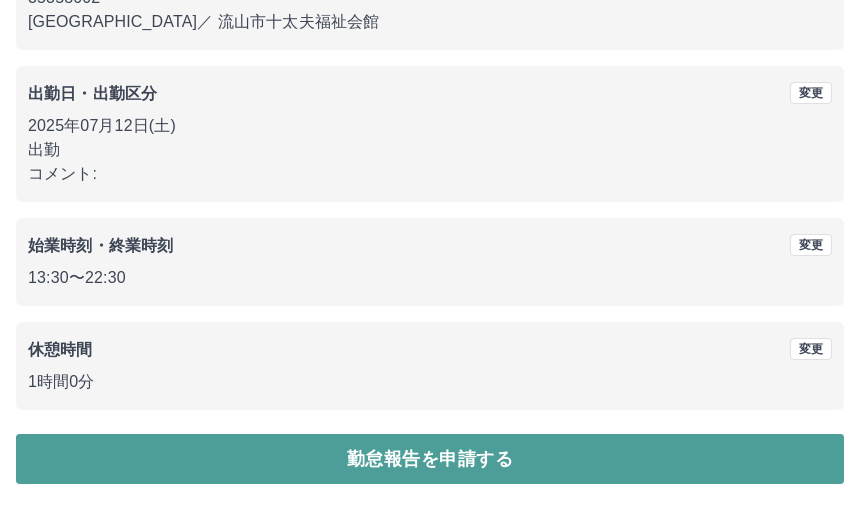 click on "勤怠報告を申請する" at bounding box center (430, 459) 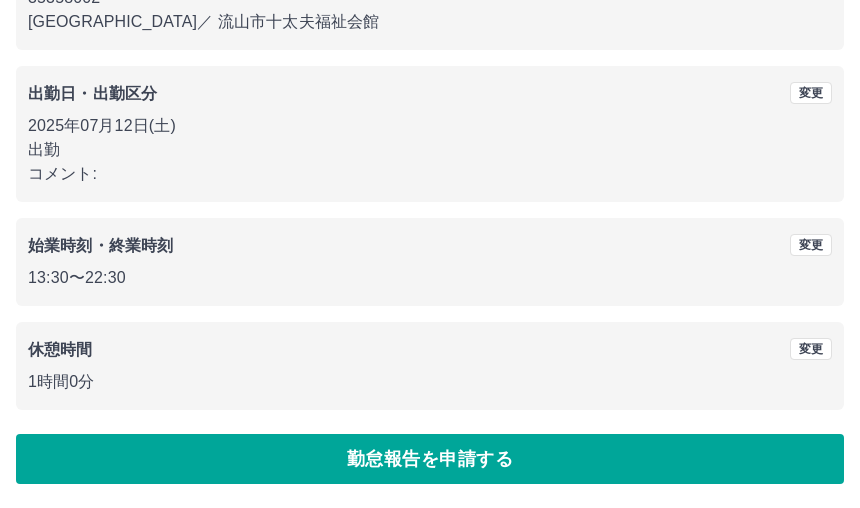 scroll, scrollTop: 0, scrollLeft: 0, axis: both 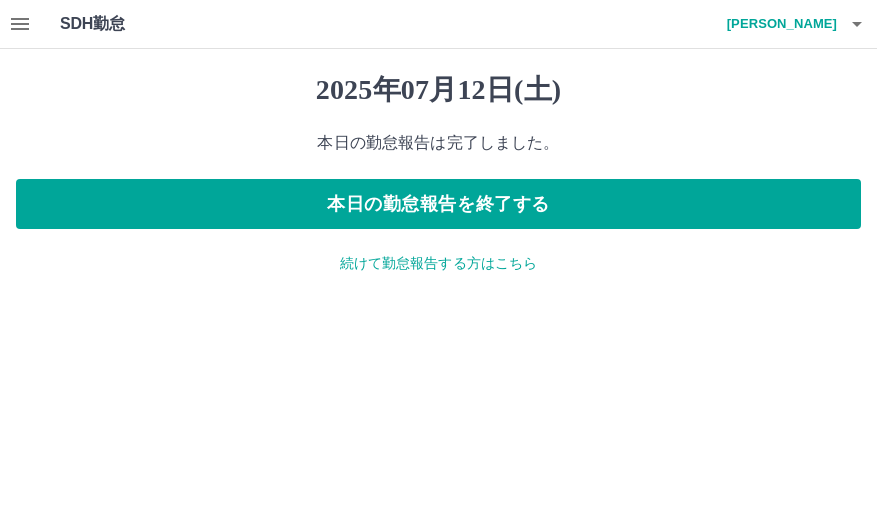 click on "続けて勤怠報告する方はこちら" at bounding box center (438, 263) 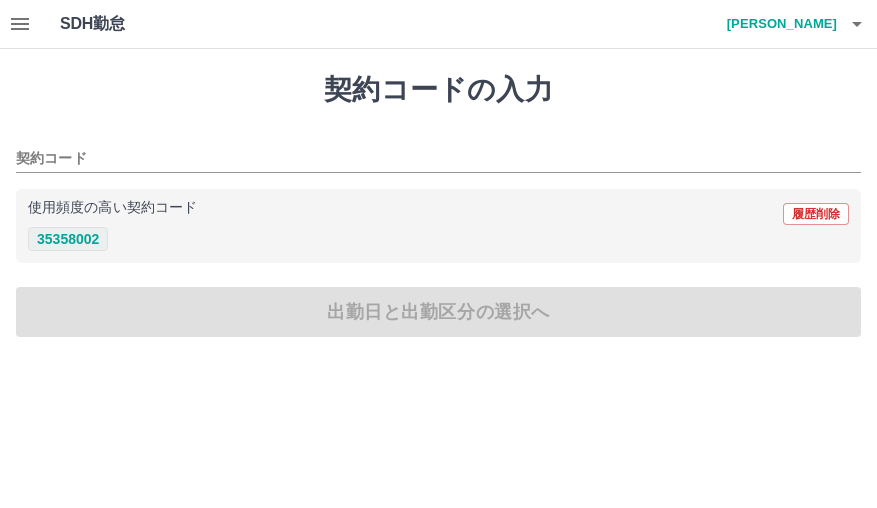 click on "35358002" at bounding box center (68, 239) 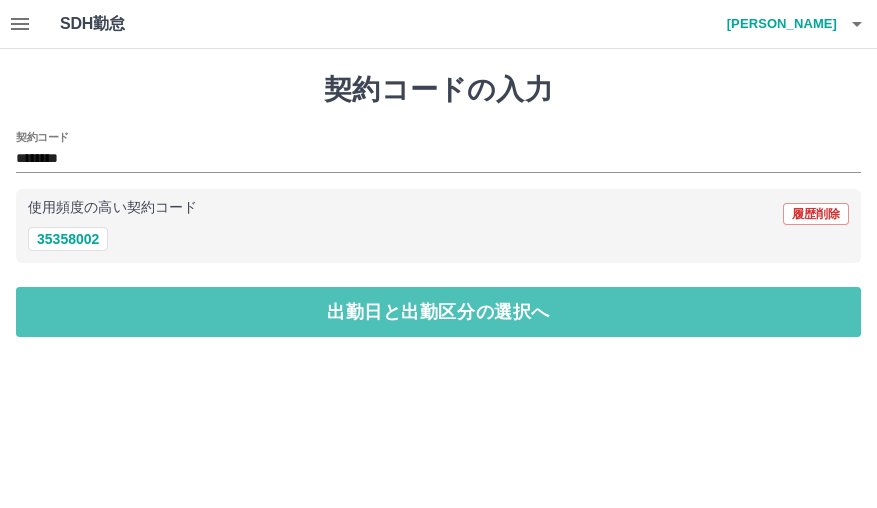 drag, startPoint x: 382, startPoint y: 312, endPoint x: 338, endPoint y: 307, distance: 44.28318 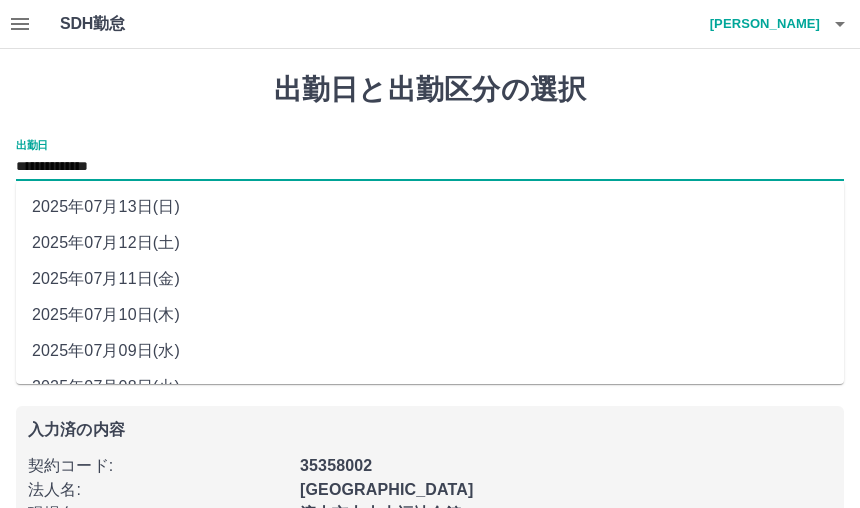 click on "**********" at bounding box center (430, 167) 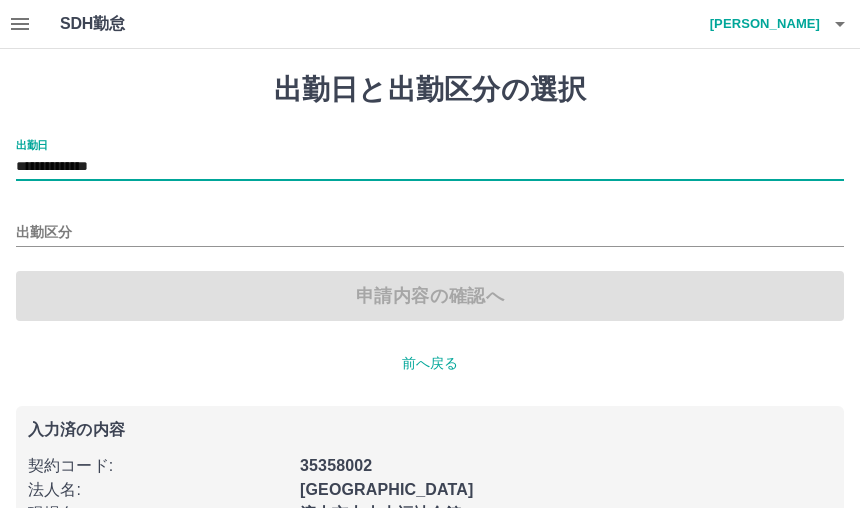 click on "出勤区分" at bounding box center (430, 226) 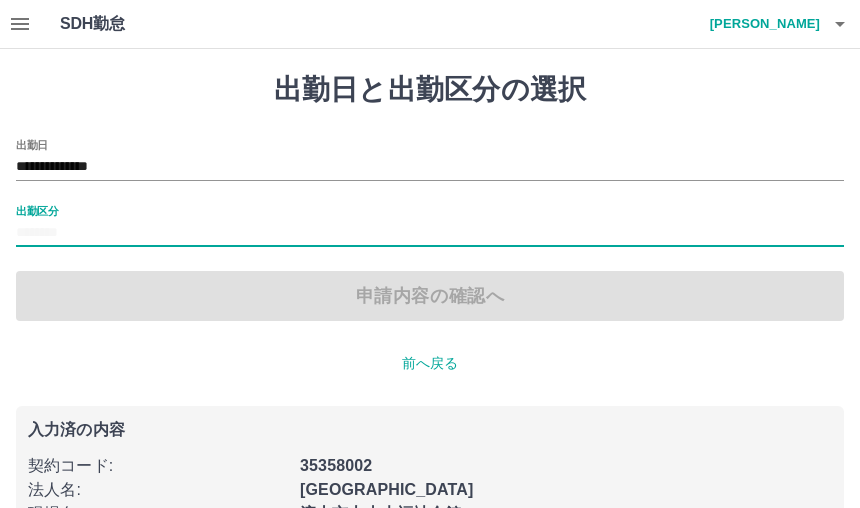 click on "出勤区分" at bounding box center [430, 233] 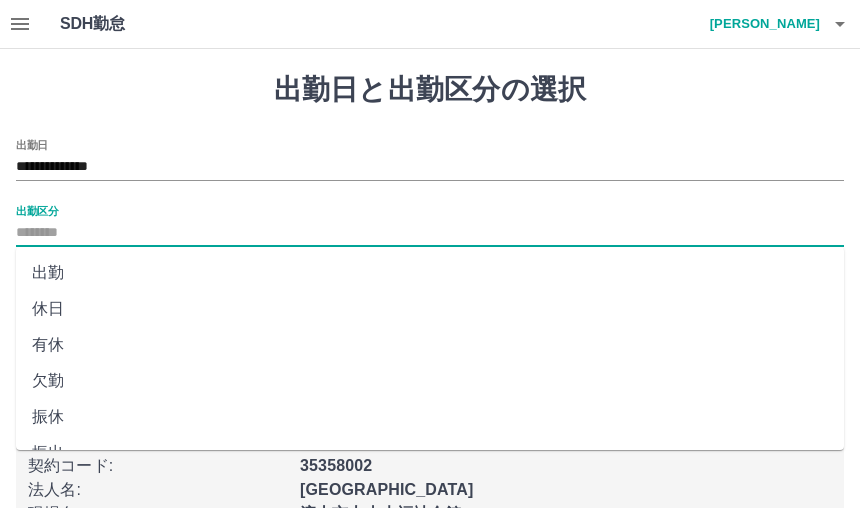 click on "休日" at bounding box center (430, 309) 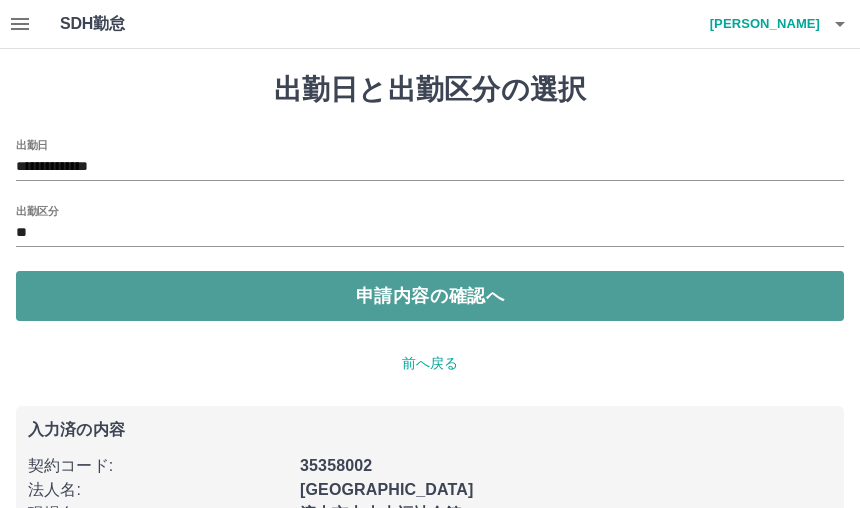 click on "申請内容の確認へ" at bounding box center [430, 296] 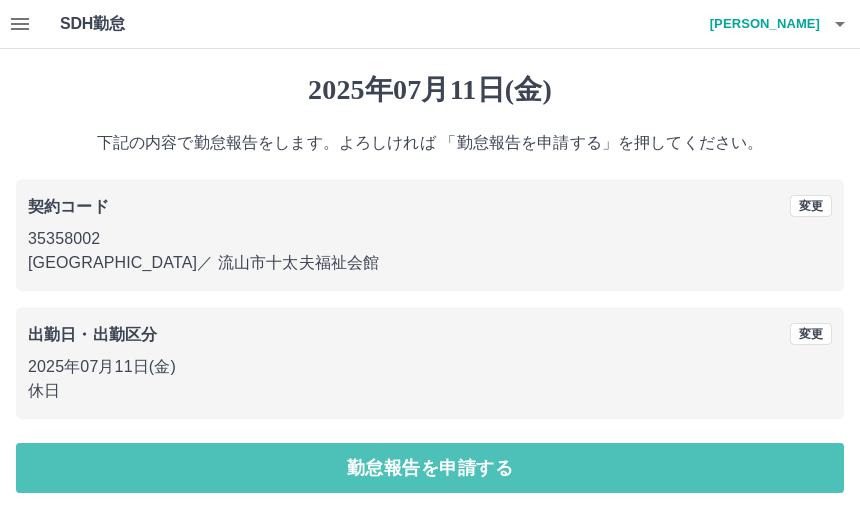 click on "勤怠報告を申請する" at bounding box center (430, 468) 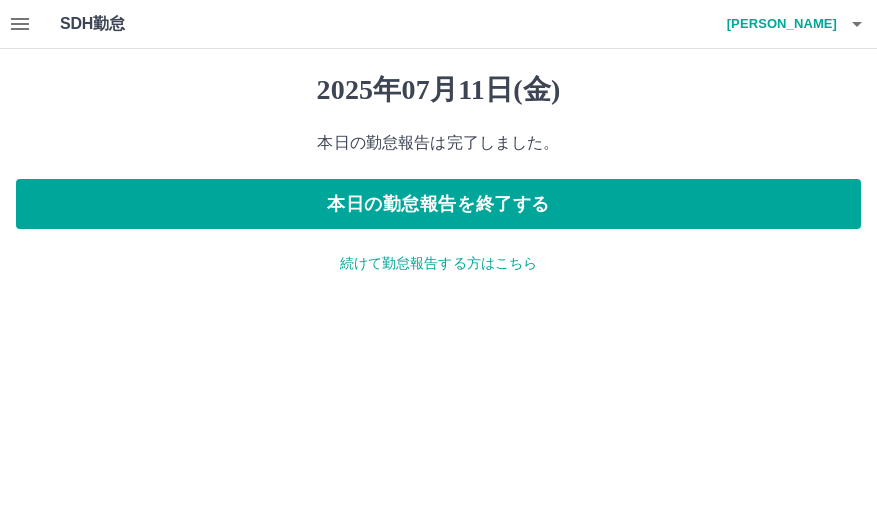 click on "続けて勤怠報告する方はこちら" at bounding box center (438, 263) 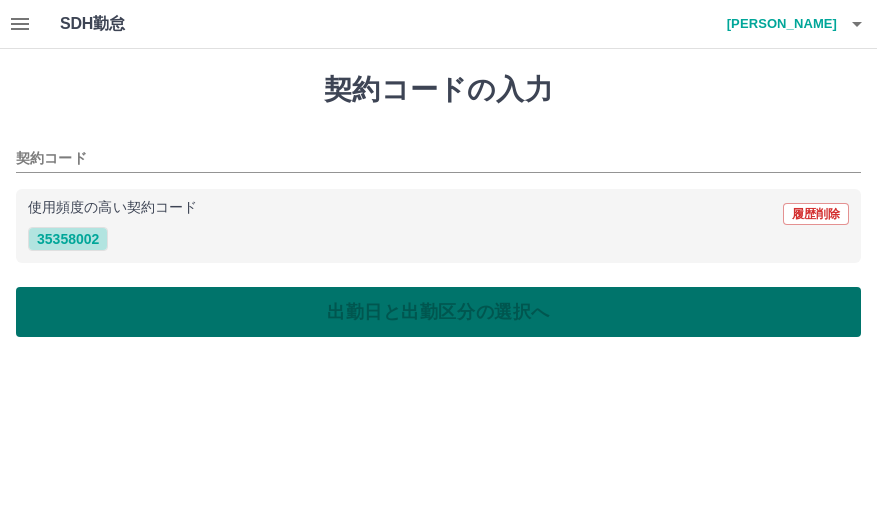 drag, startPoint x: 79, startPoint y: 240, endPoint x: 192, endPoint y: 298, distance: 127.01575 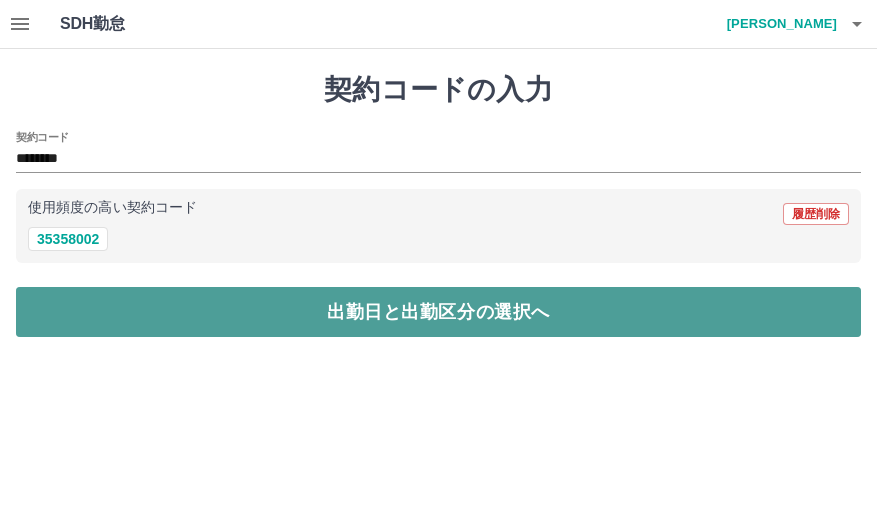 click on "出勤日と出勤区分の選択へ" at bounding box center (438, 312) 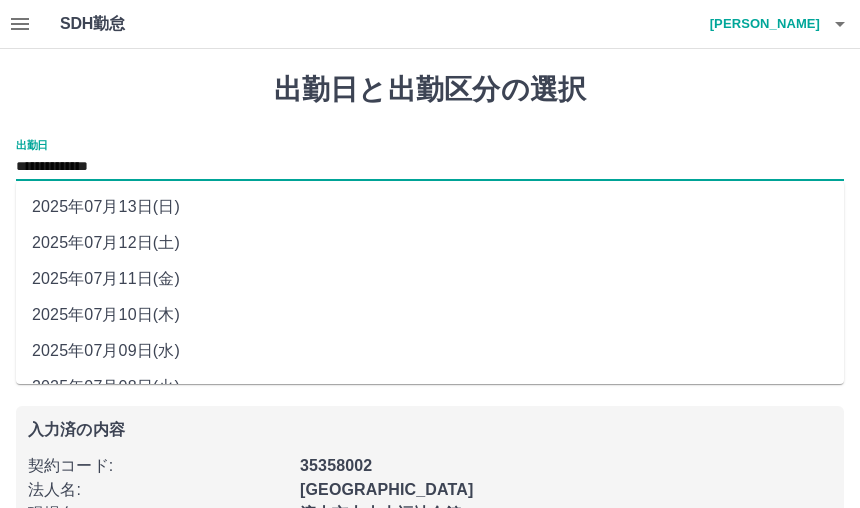click on "**********" at bounding box center [430, 167] 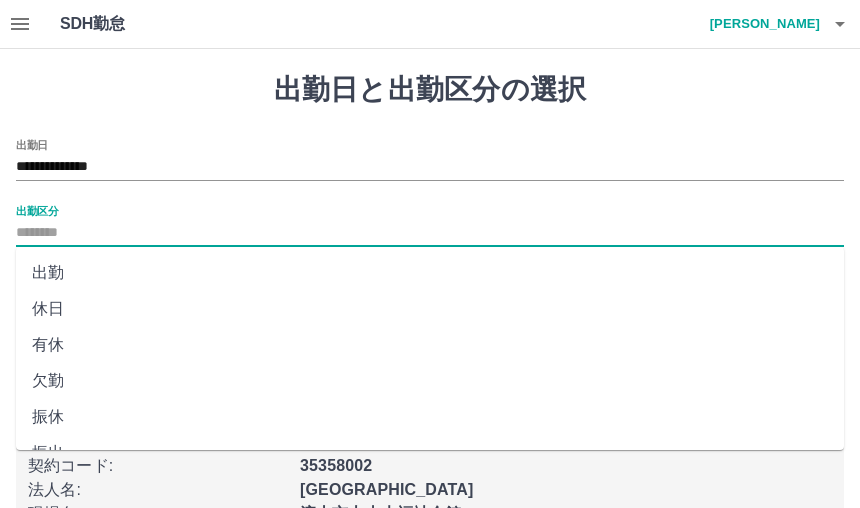 click on "出勤区分" at bounding box center [430, 233] 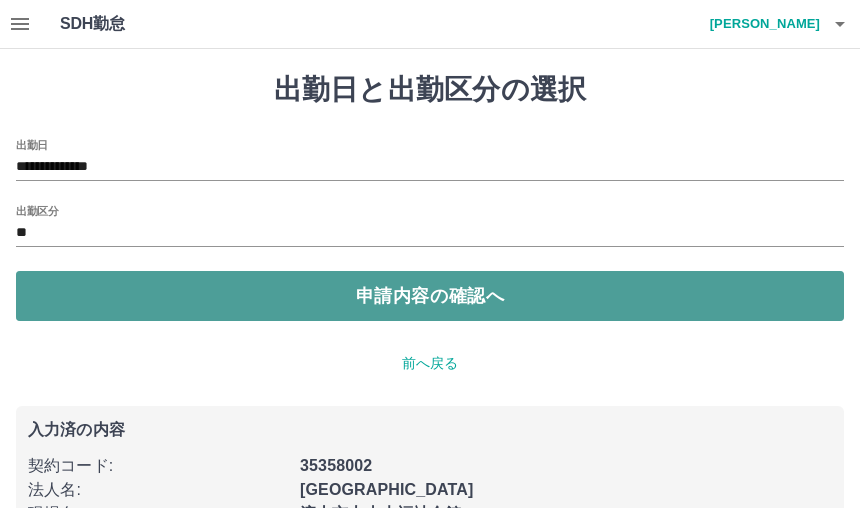 click on "申請内容の確認へ" at bounding box center [430, 296] 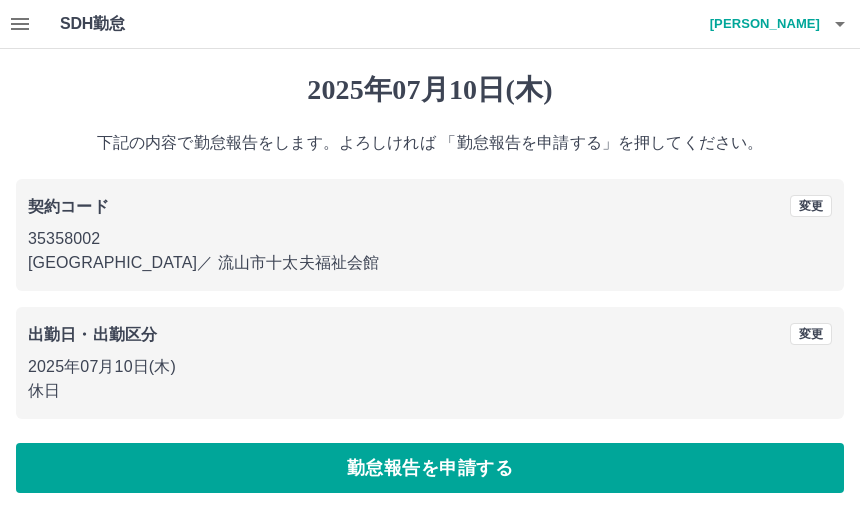 scroll, scrollTop: 9, scrollLeft: 0, axis: vertical 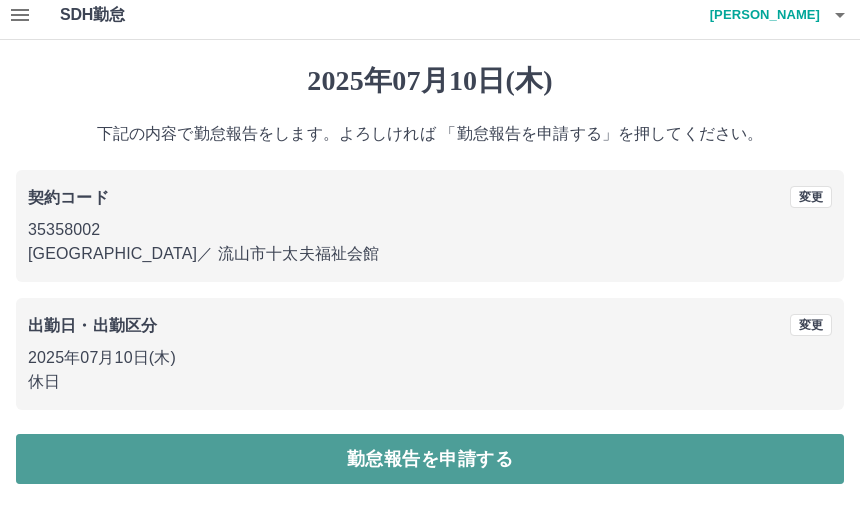 click on "勤怠報告を申請する" at bounding box center [430, 459] 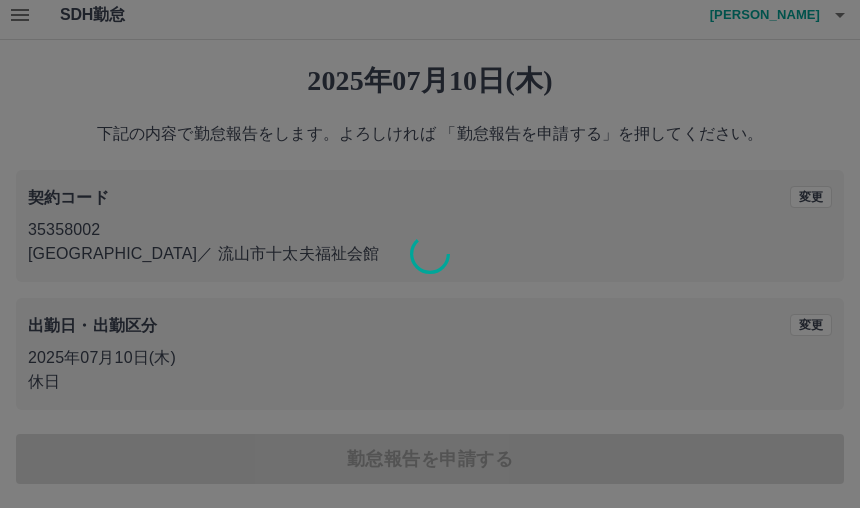 scroll, scrollTop: 0, scrollLeft: 0, axis: both 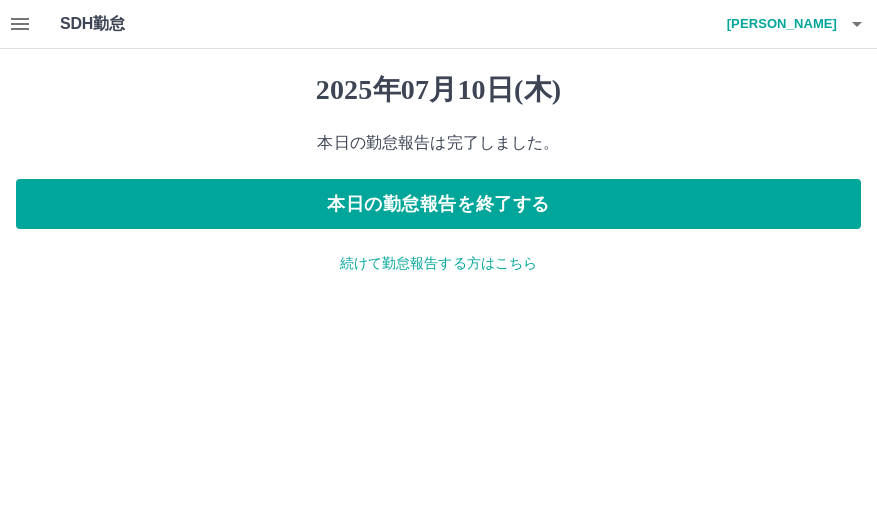 click on "続けて勤怠報告する方はこちら" at bounding box center (438, 263) 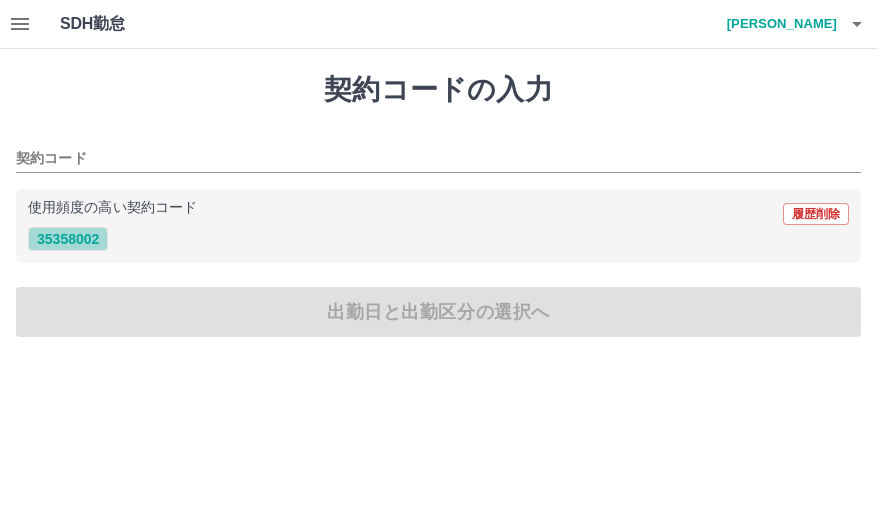 click on "35358002" at bounding box center (68, 239) 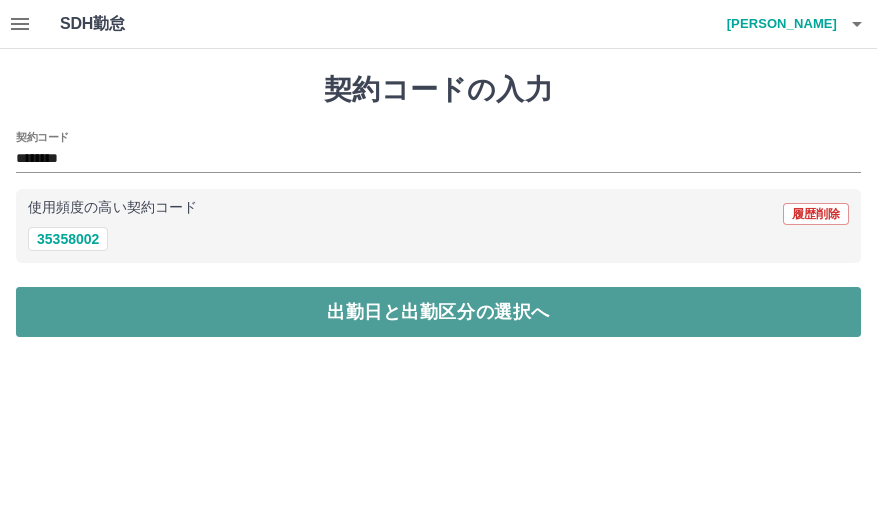 drag, startPoint x: 521, startPoint y: 313, endPoint x: 508, endPoint y: 311, distance: 13.152946 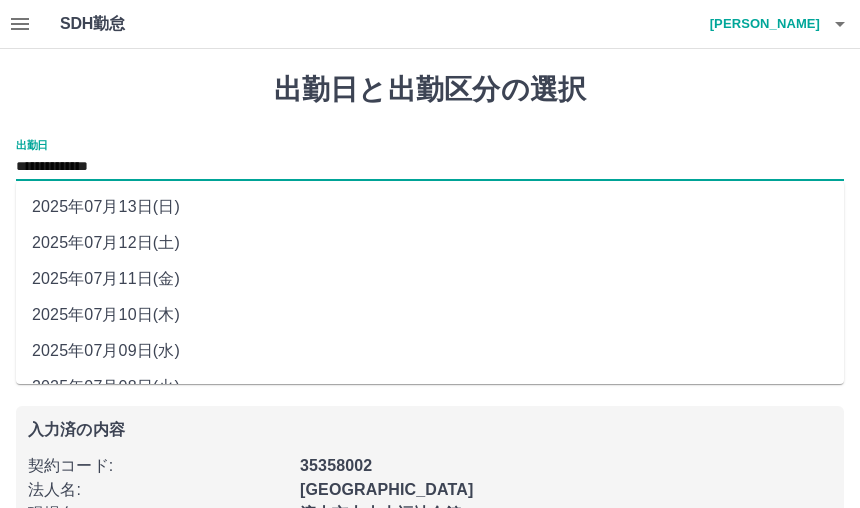 click on "**********" at bounding box center (430, 167) 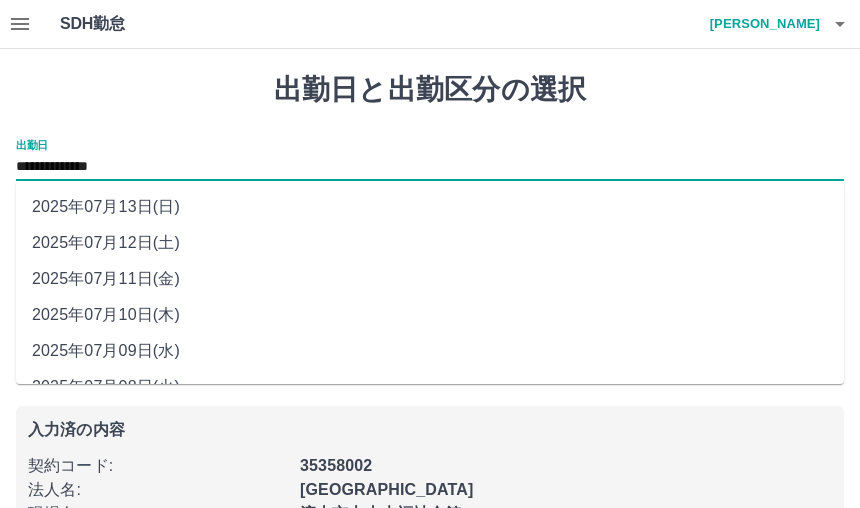 click on "2025年07月13日(日)" at bounding box center (430, 207) 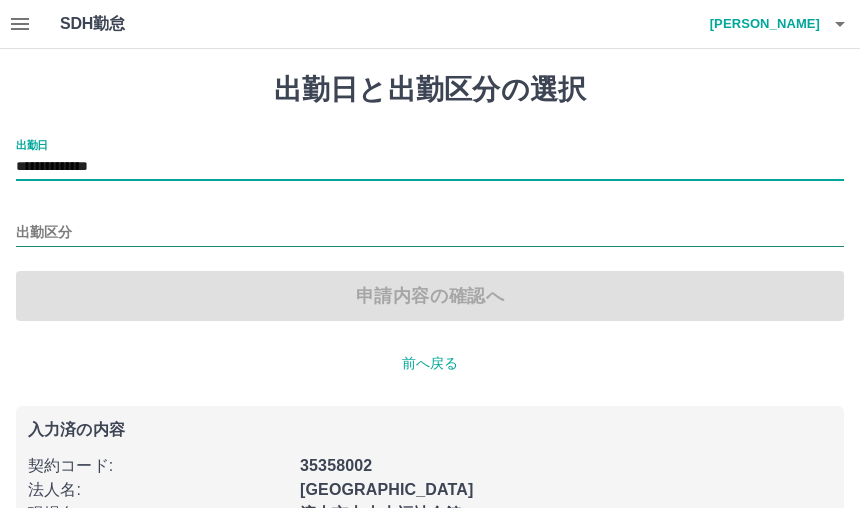 click on "出勤区分" at bounding box center (430, 233) 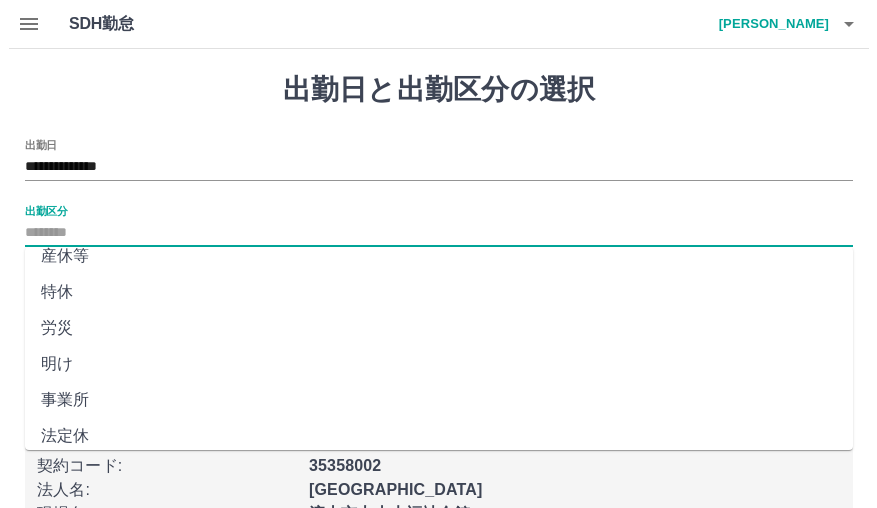 scroll, scrollTop: 449, scrollLeft: 0, axis: vertical 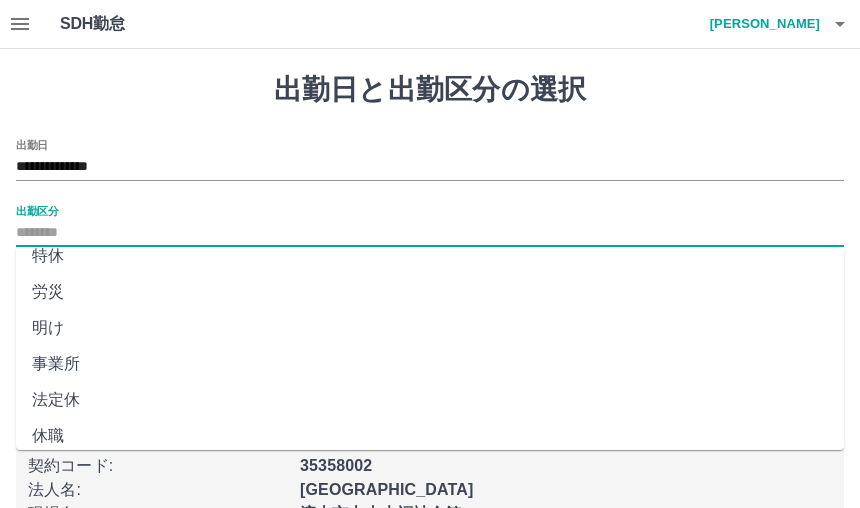 click on "法定休" at bounding box center [430, 400] 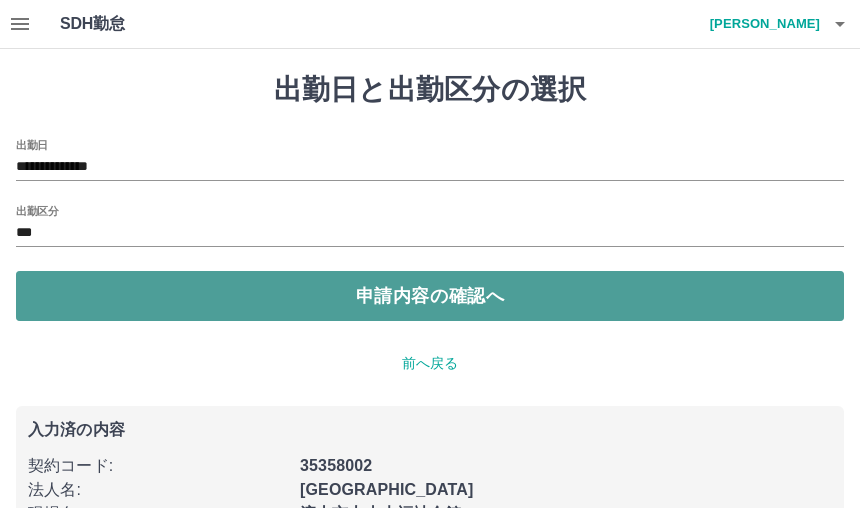 click on "申請内容の確認へ" at bounding box center [430, 296] 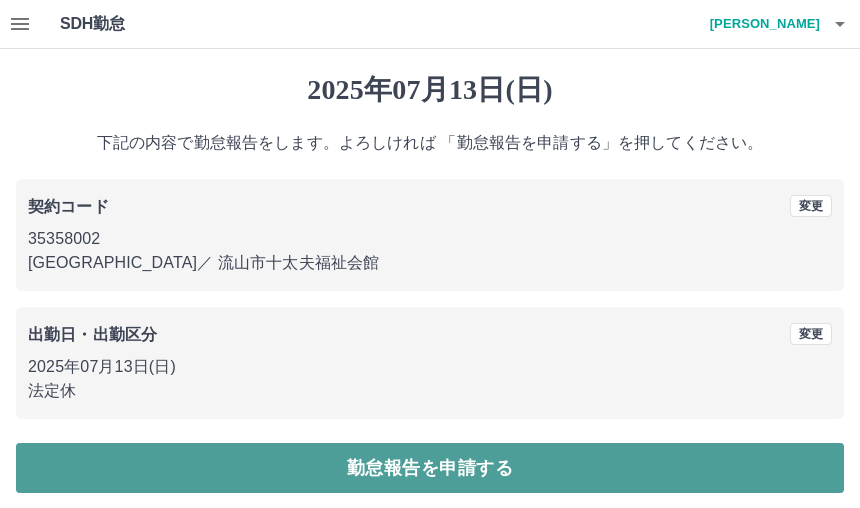 click on "勤怠報告を申請する" at bounding box center [430, 468] 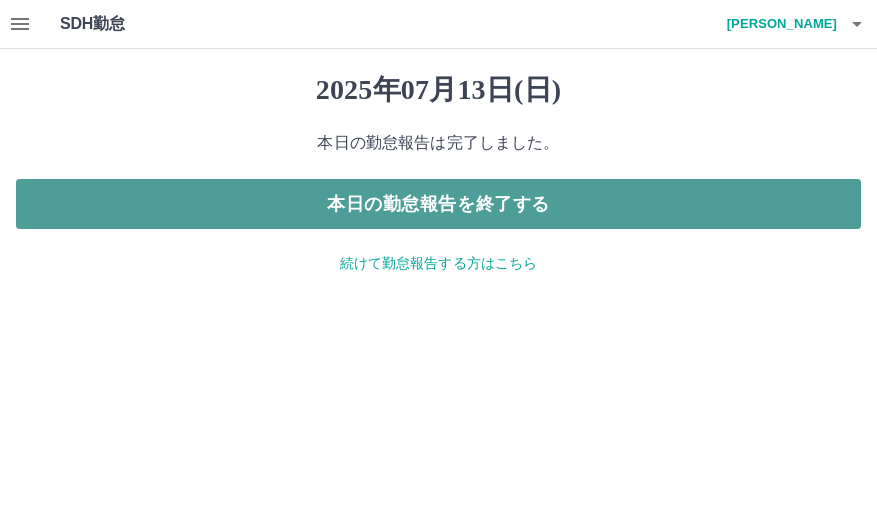 click on "本日の勤怠報告を終了する" at bounding box center (438, 204) 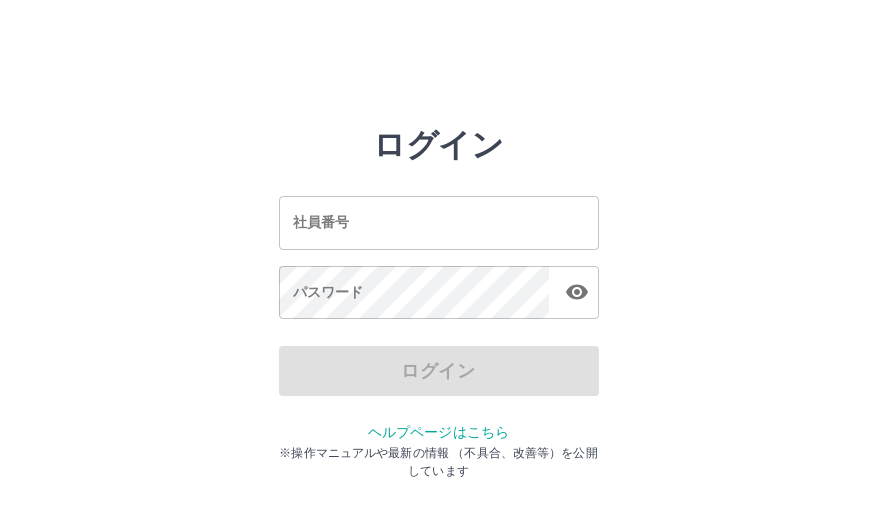 scroll, scrollTop: 0, scrollLeft: 0, axis: both 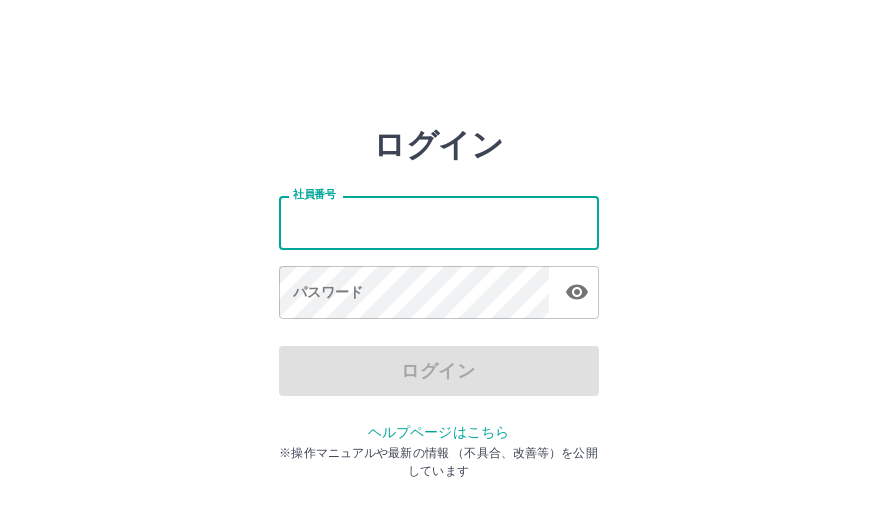click on "社員番号" at bounding box center (439, 222) 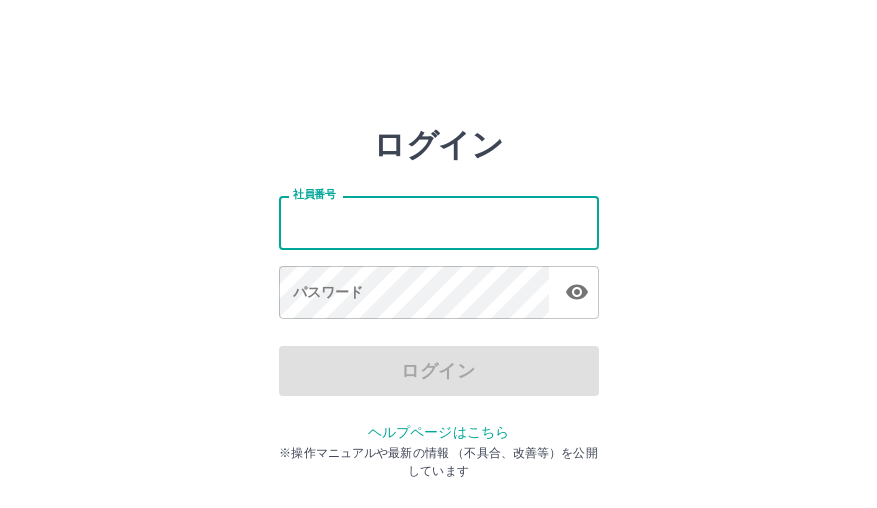 type on "*******" 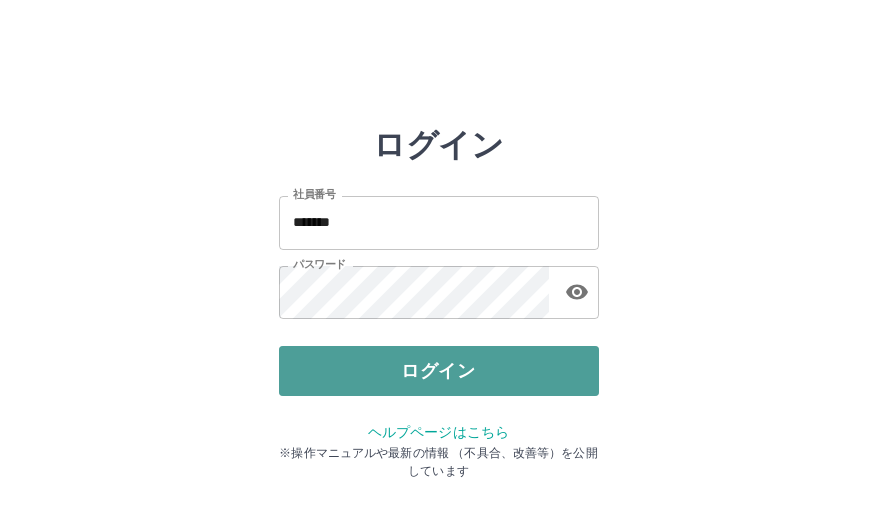 click on "ログイン" at bounding box center [439, 371] 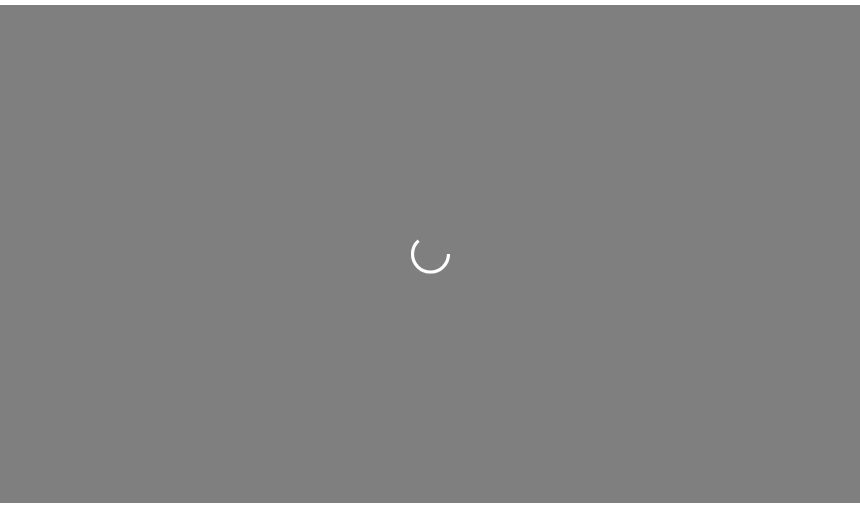 scroll, scrollTop: 0, scrollLeft: 0, axis: both 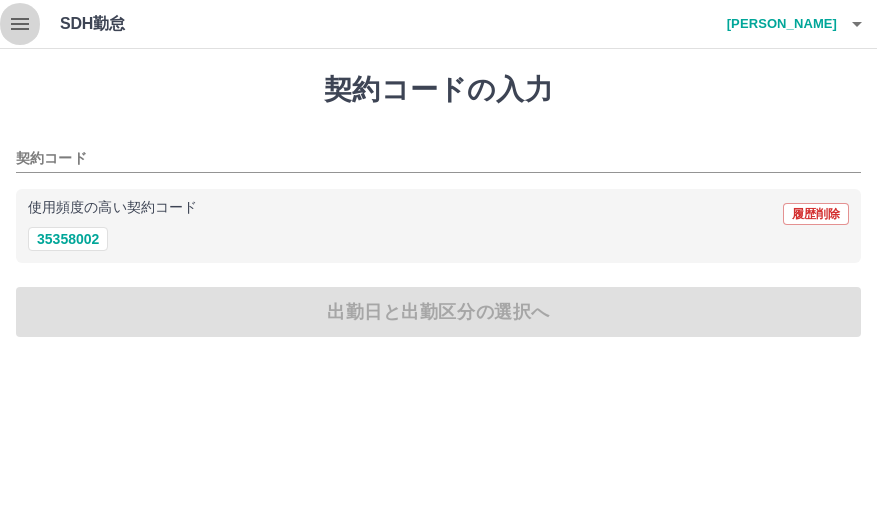 click at bounding box center [20, 24] 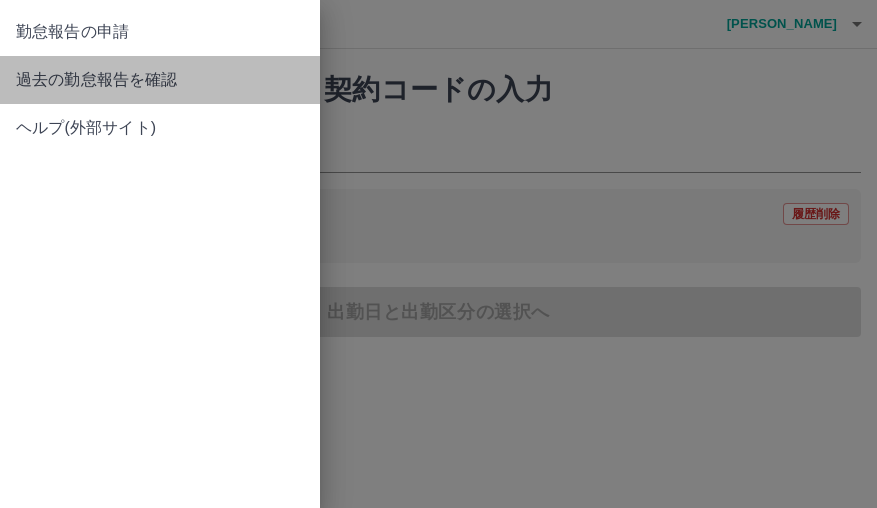 click on "過去の勤怠報告を確認" at bounding box center (160, 80) 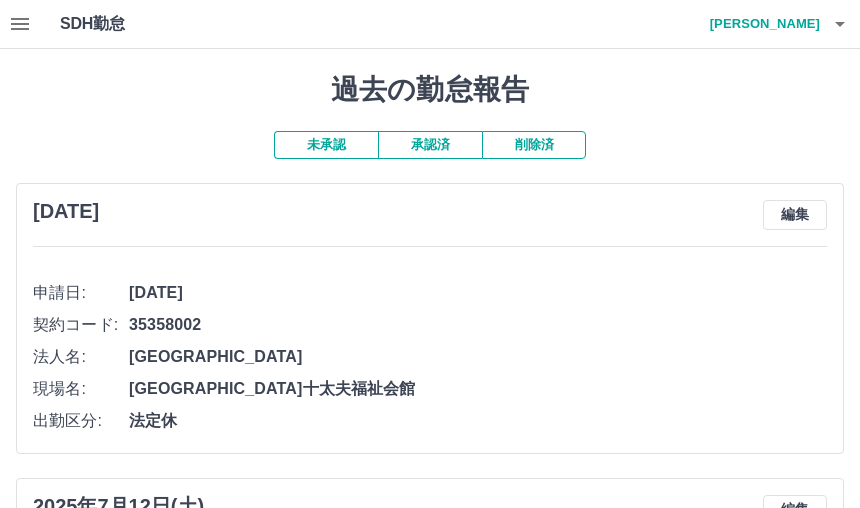 click on "未承認" at bounding box center [326, 145] 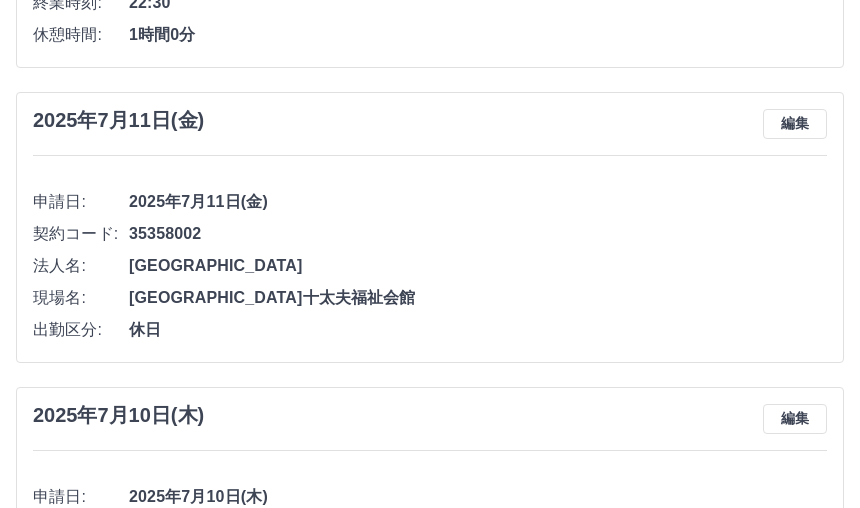 scroll, scrollTop: 985, scrollLeft: 0, axis: vertical 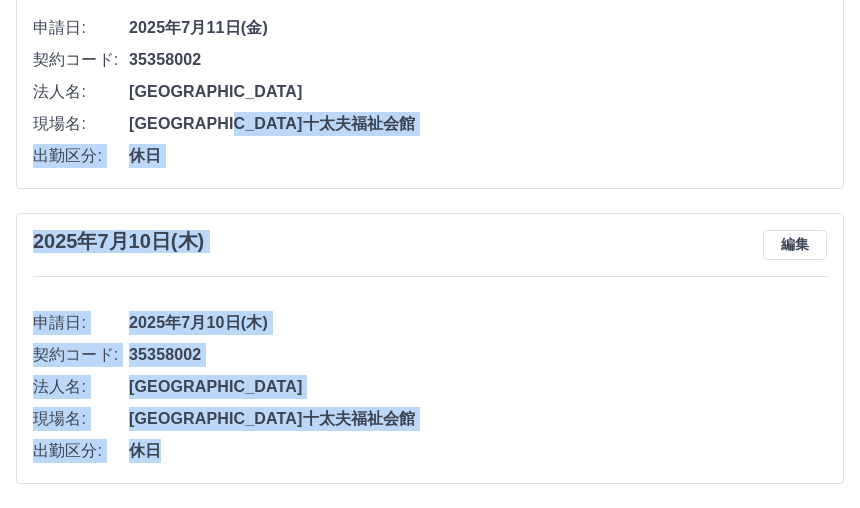 drag, startPoint x: 868, startPoint y: 433, endPoint x: 811, endPoint y: 443, distance: 57.870544 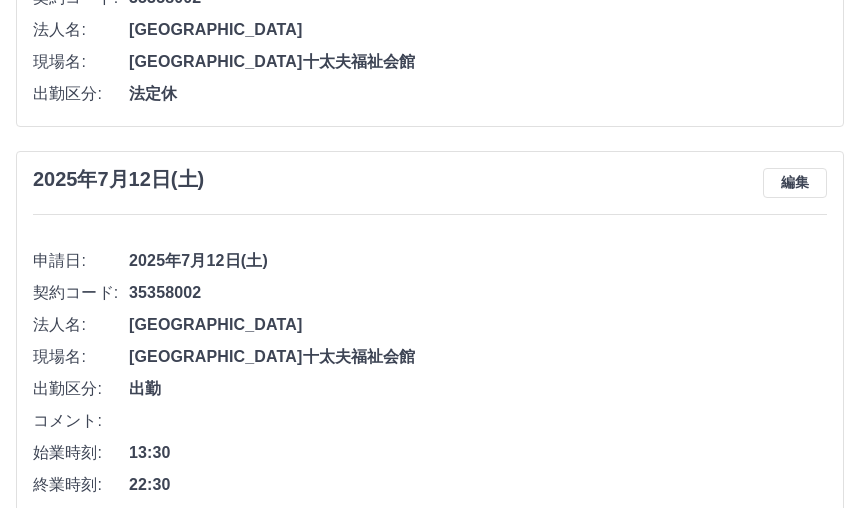 scroll, scrollTop: 286, scrollLeft: 0, axis: vertical 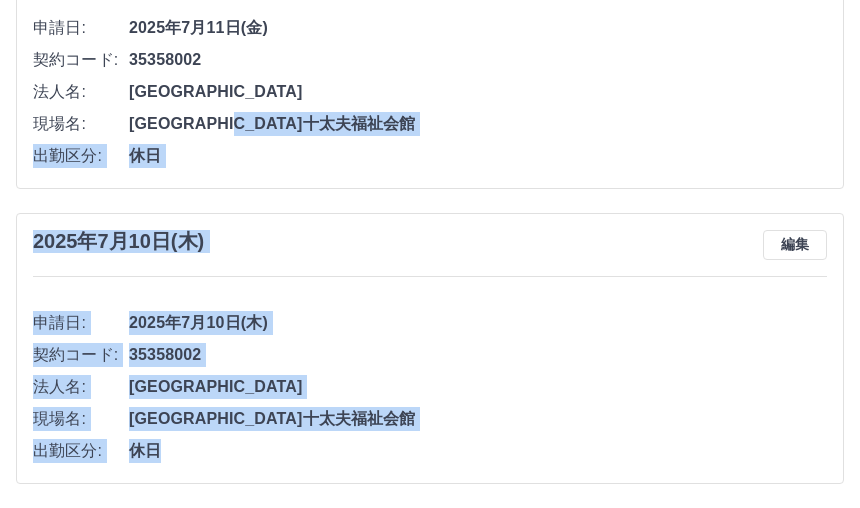 click on "出勤区分: 休日" at bounding box center [430, 156] 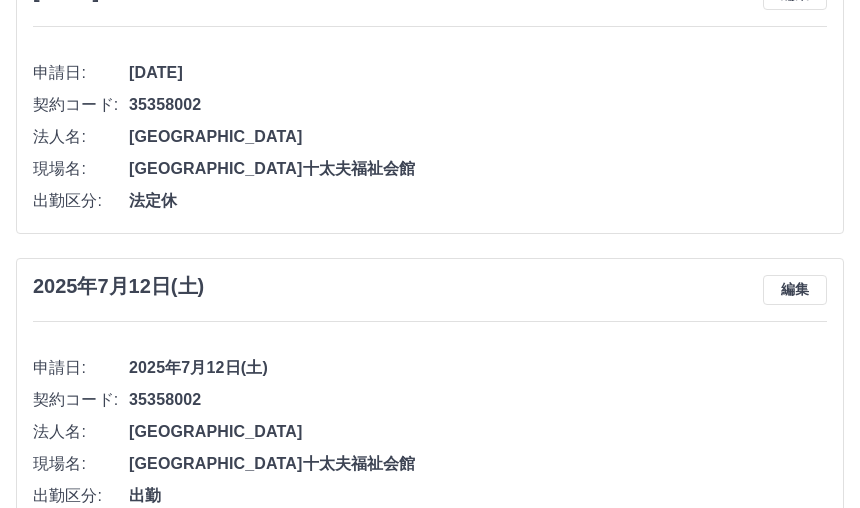scroll, scrollTop: 205, scrollLeft: 0, axis: vertical 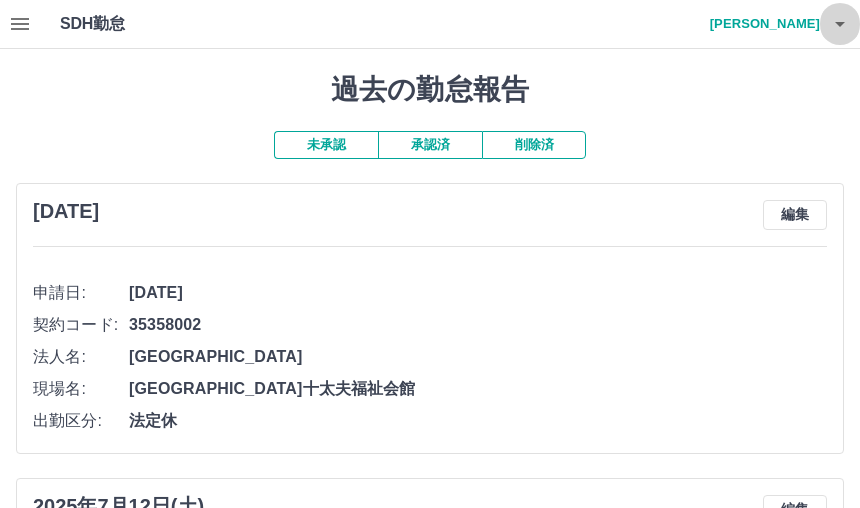 click 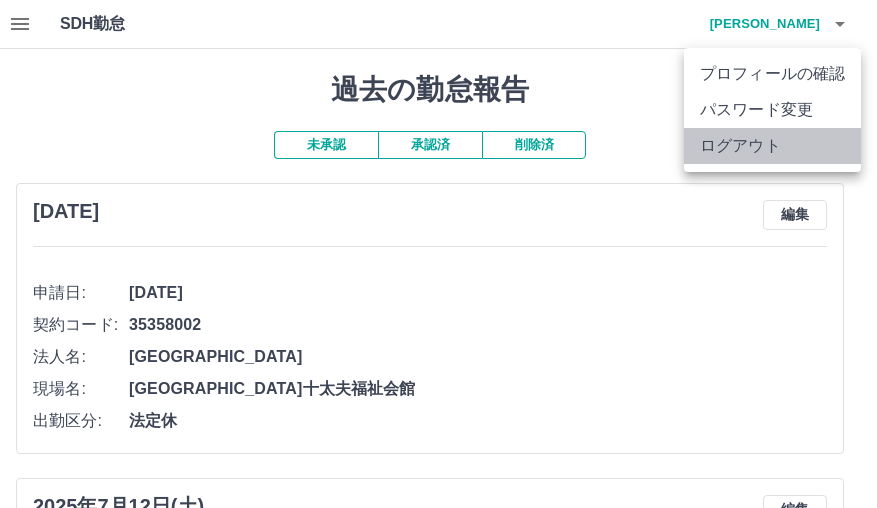 click on "ログアウト" at bounding box center (772, 146) 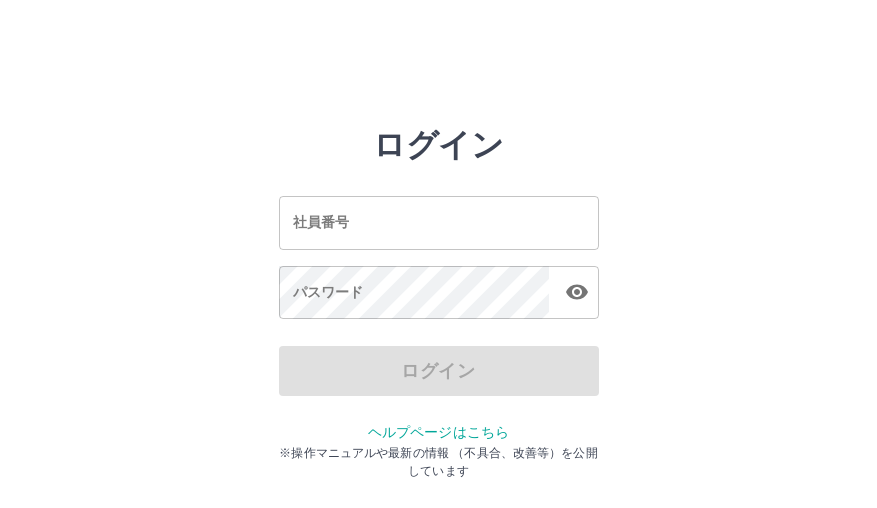 scroll, scrollTop: 0, scrollLeft: 0, axis: both 